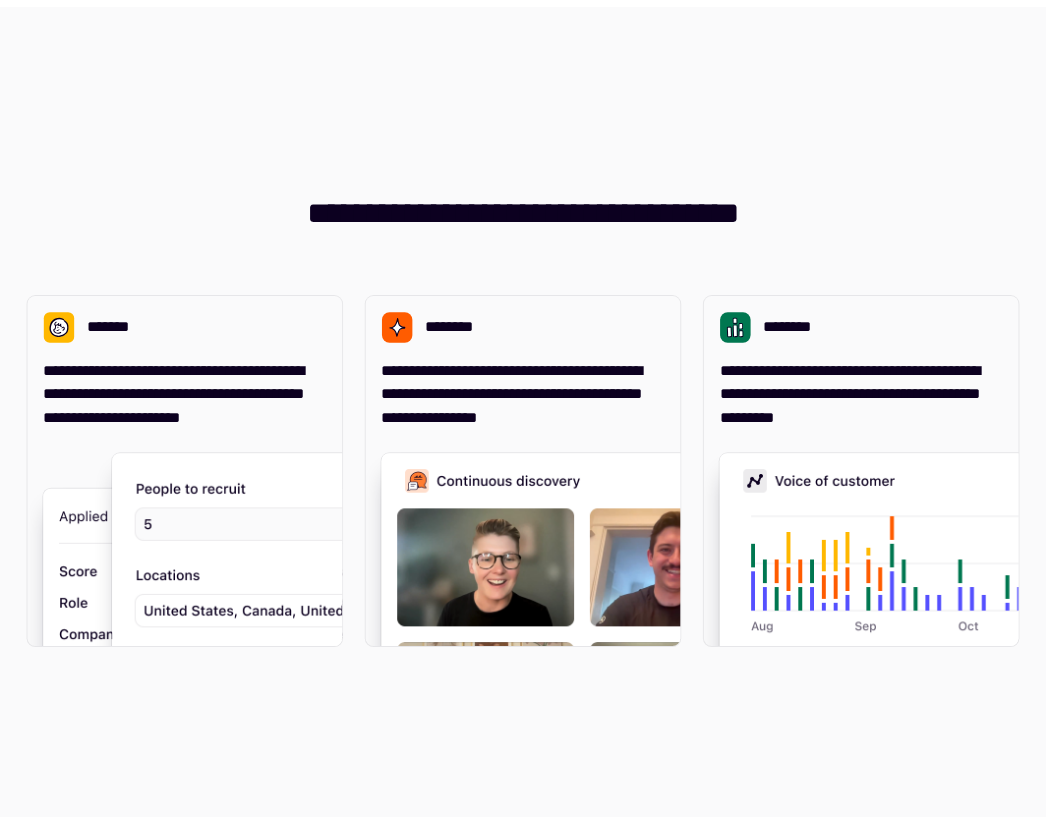 scroll, scrollTop: 0, scrollLeft: 0, axis: both 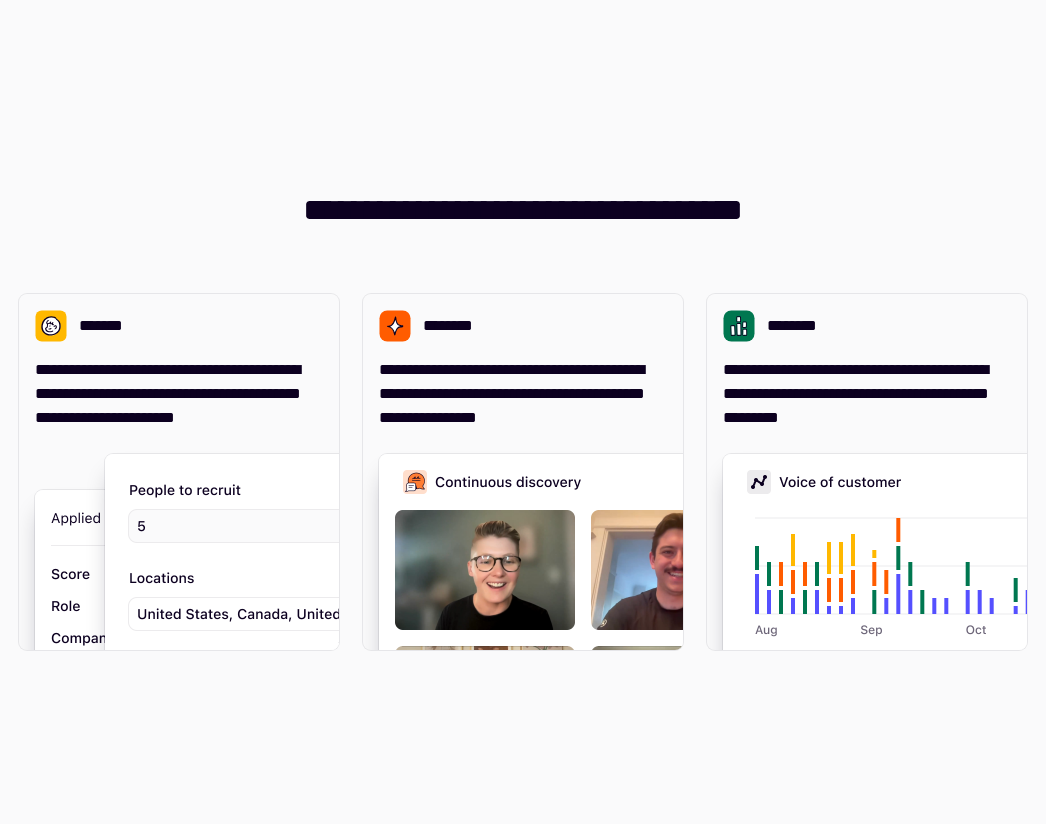 click on "**********" at bounding box center [523, 412] 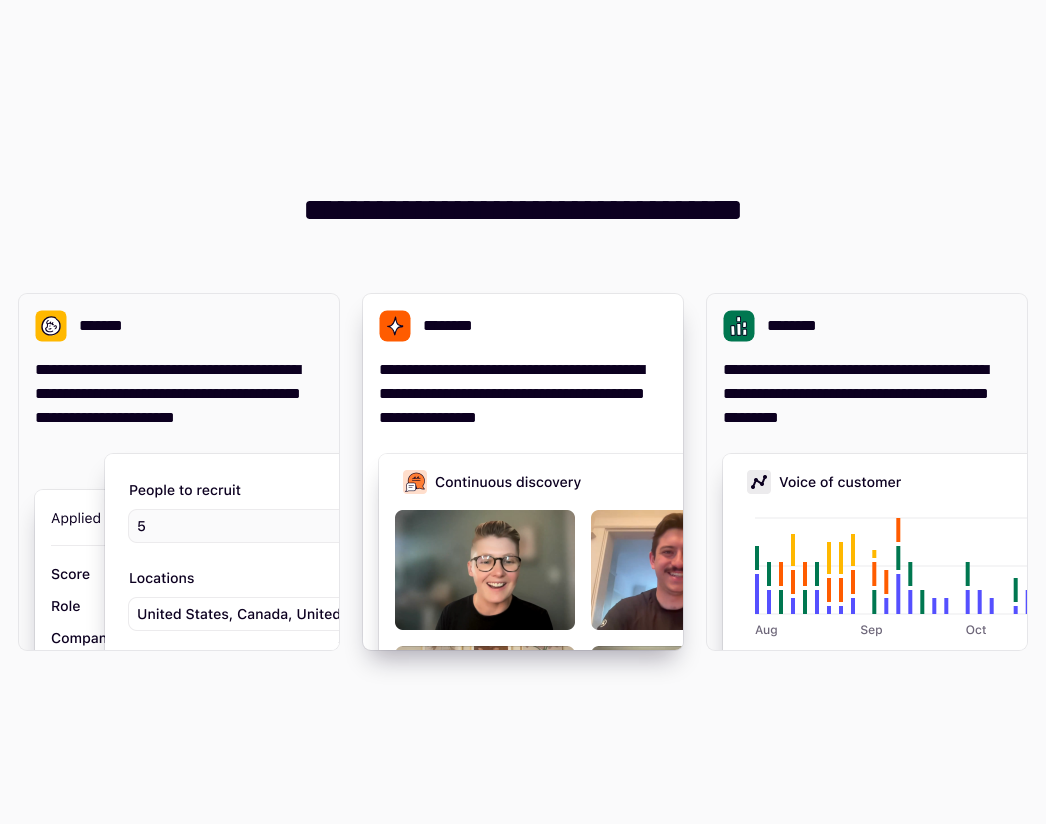 click on "**********" at bounding box center [523, 394] 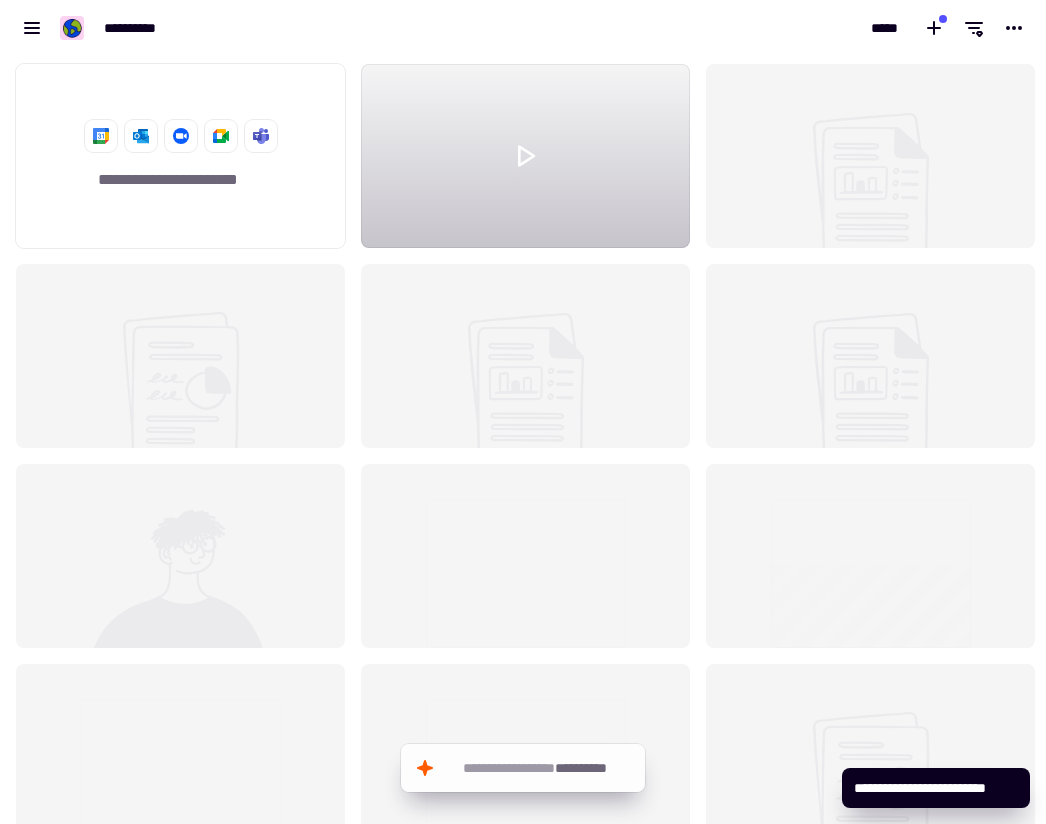 scroll, scrollTop: 16, scrollLeft: 16, axis: both 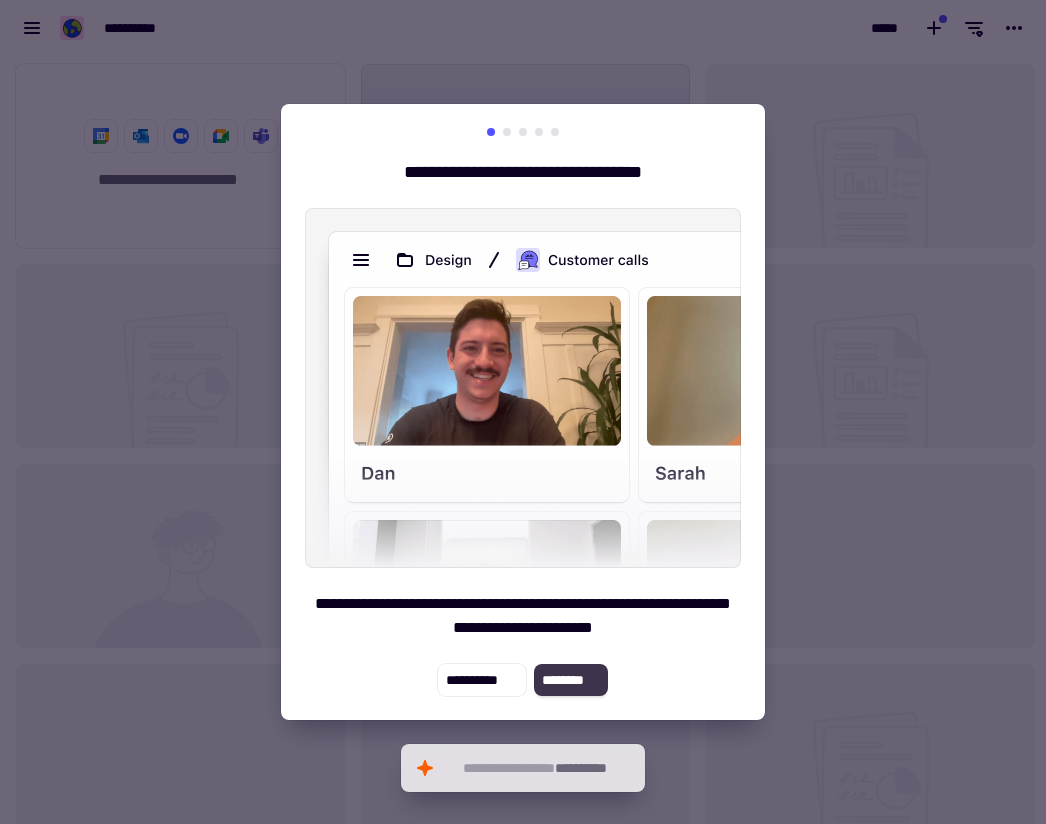 click on "********" 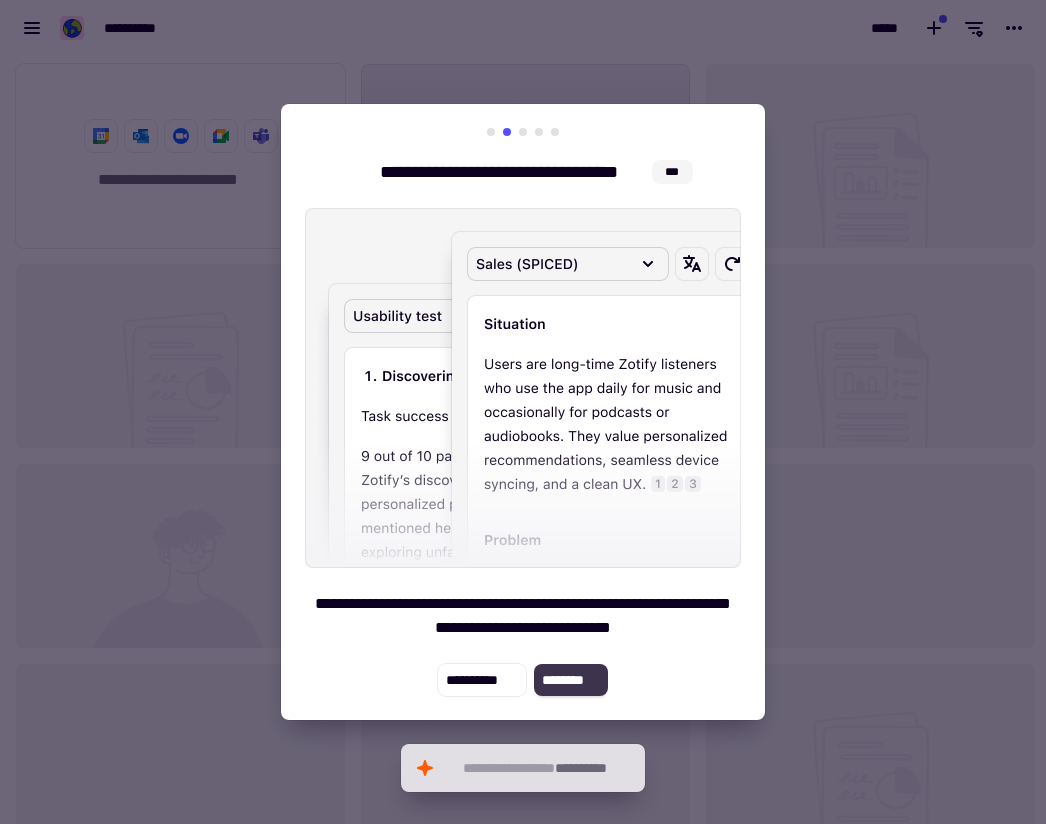 click on "********" 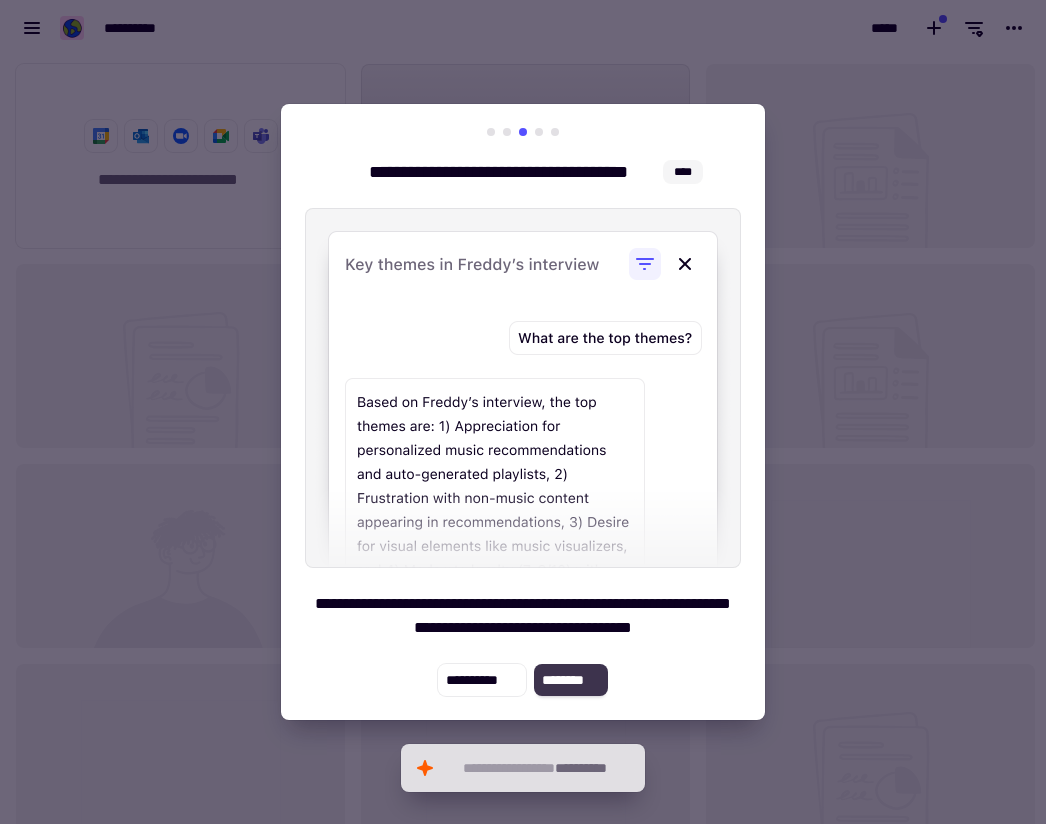 click on "********" 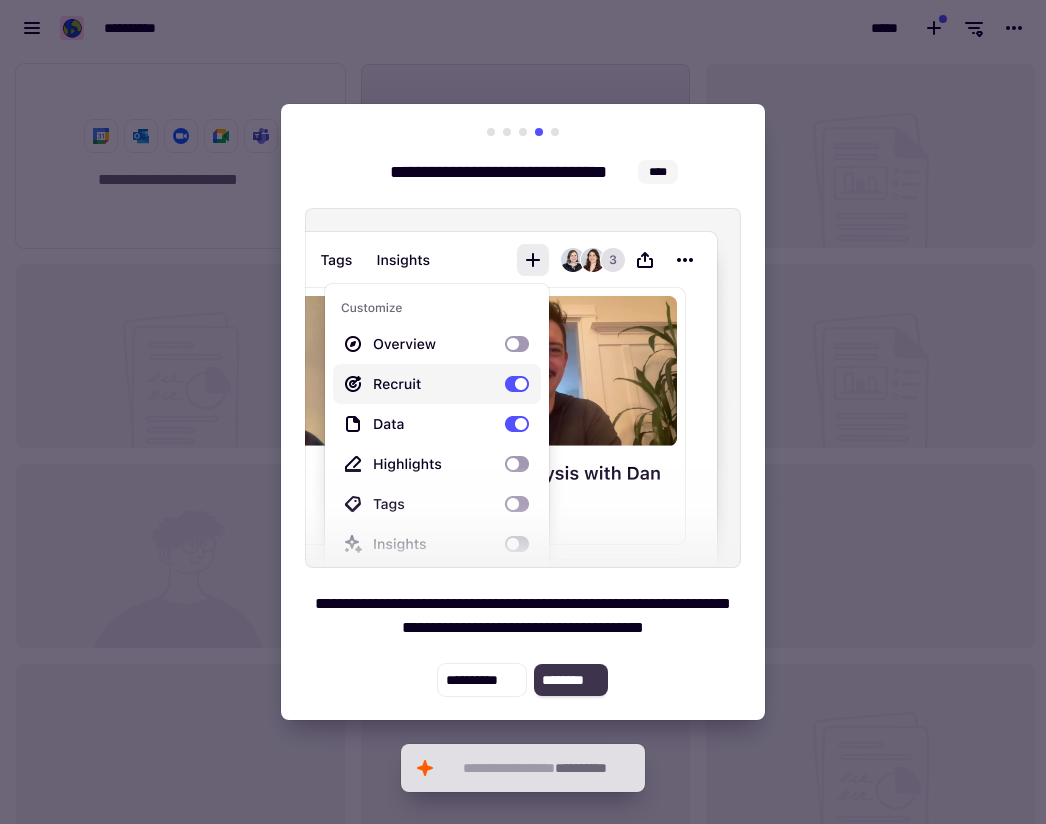 click on "********" 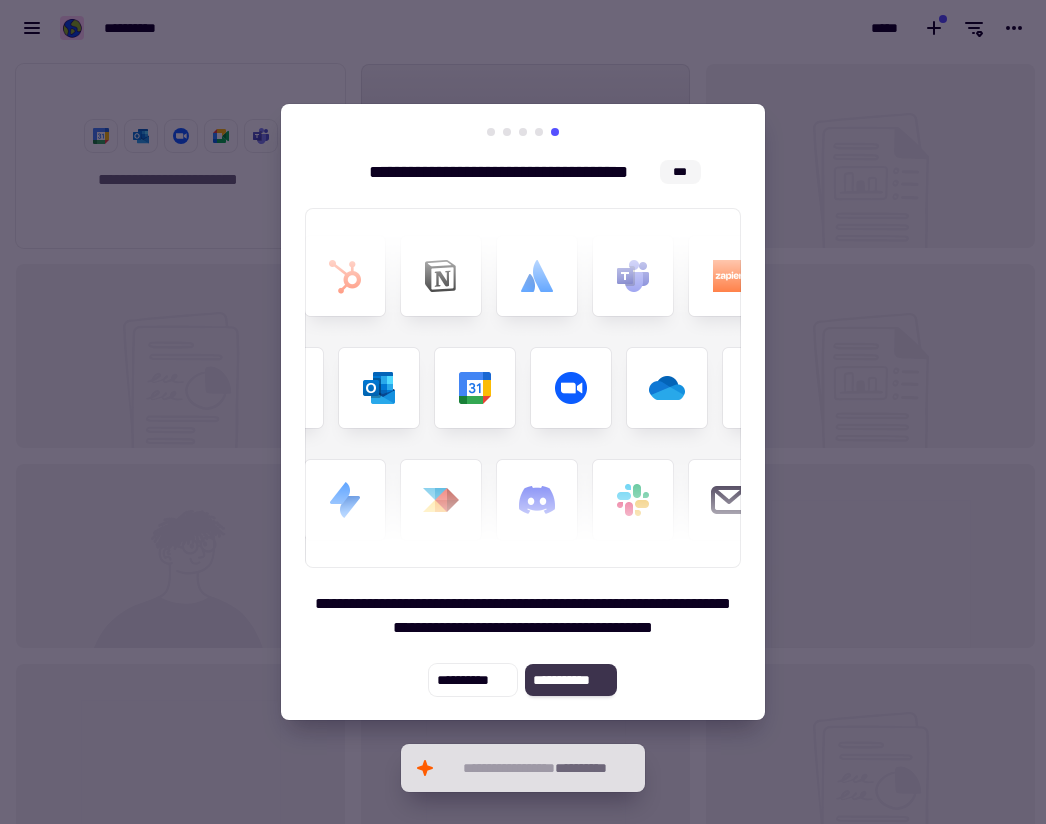 click on "**********" 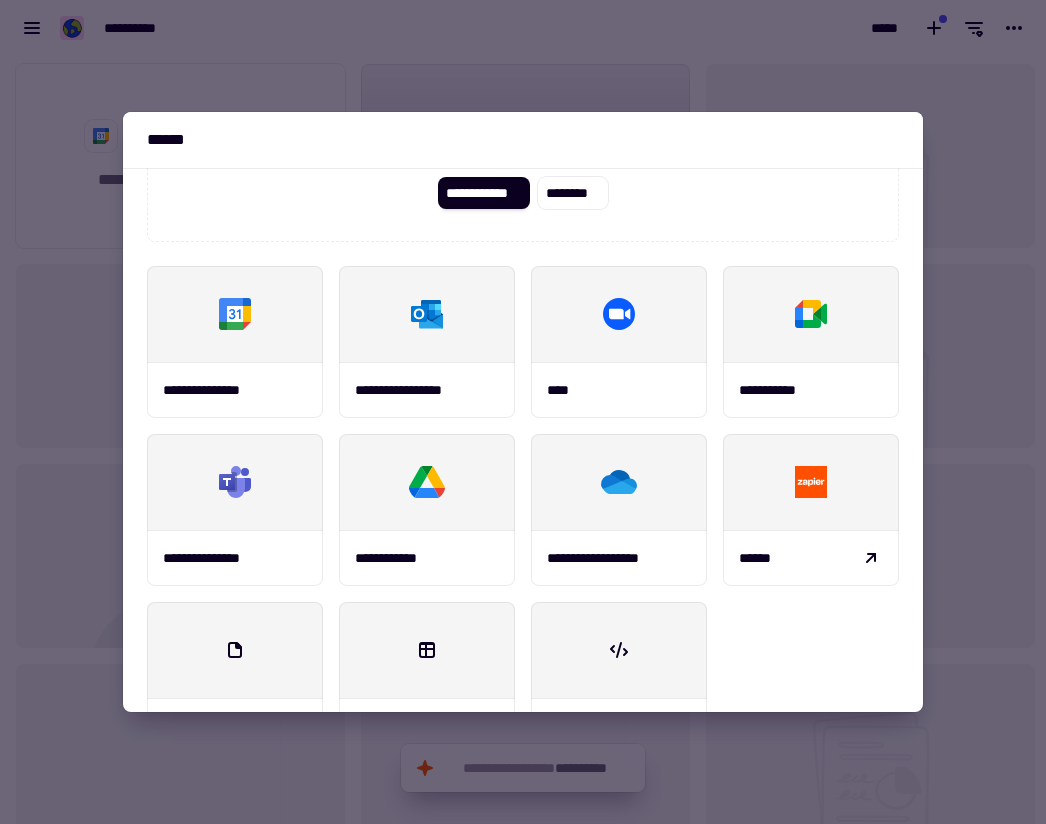 scroll, scrollTop: 233, scrollLeft: 0, axis: vertical 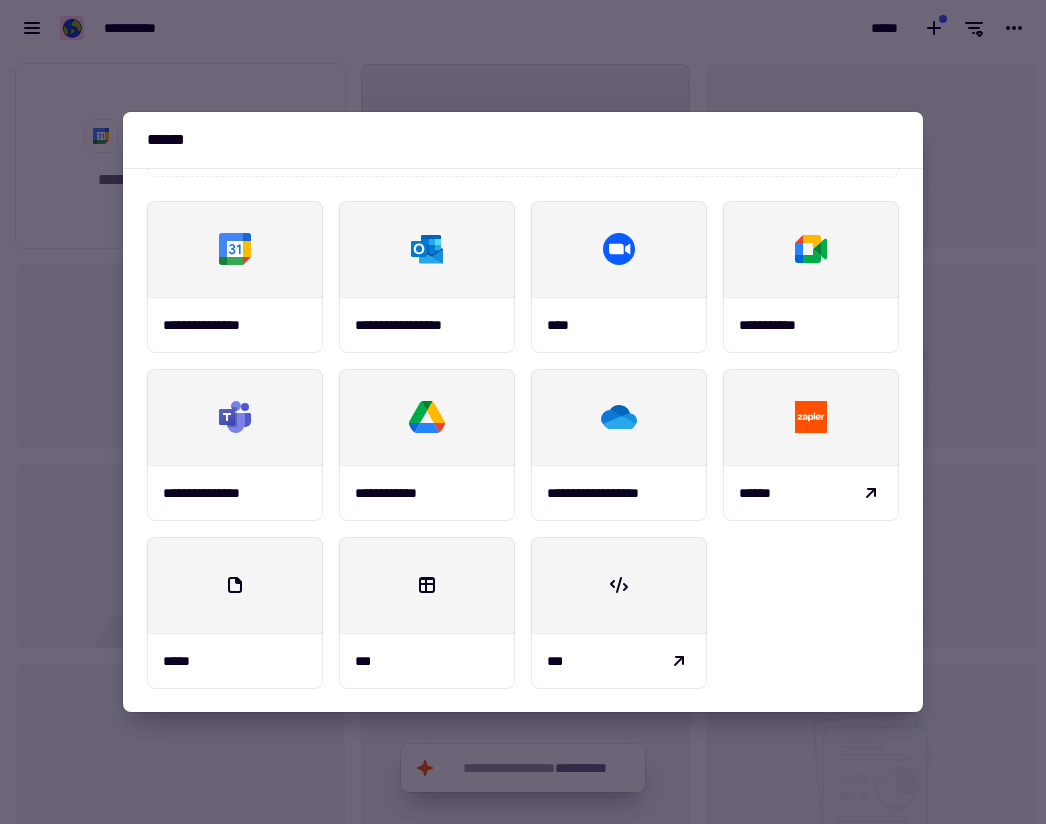 click on "**********" at bounding box center [523, 457] 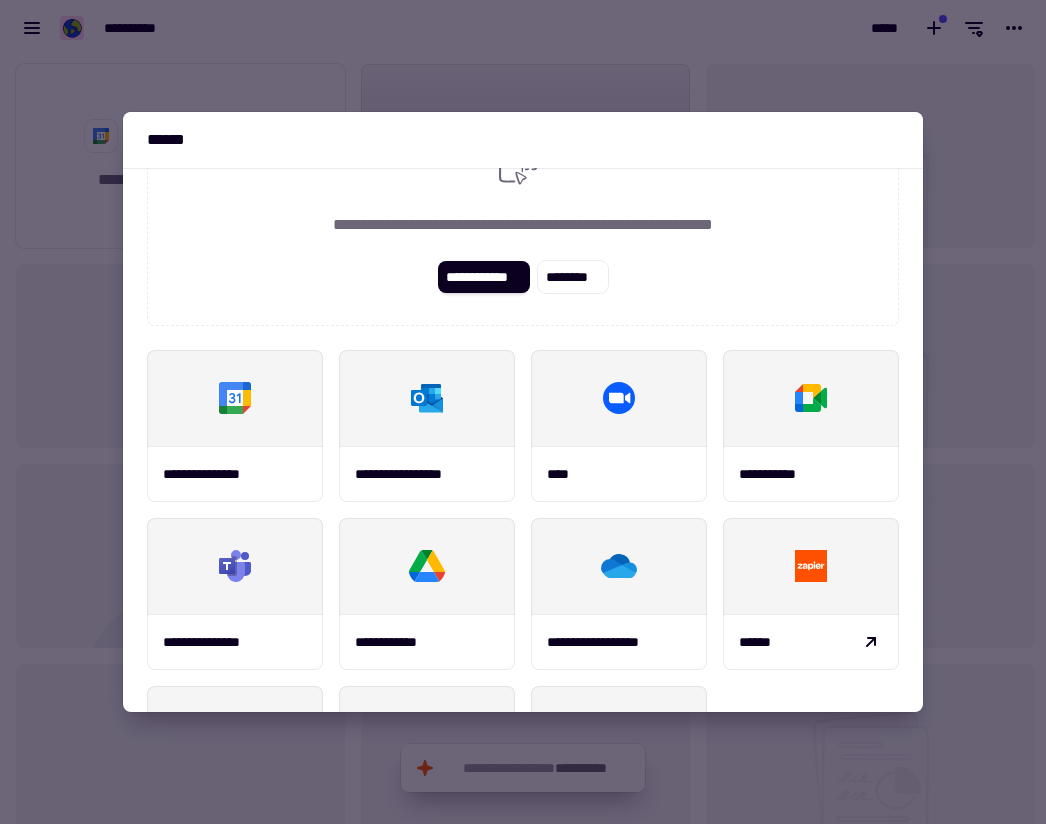 scroll, scrollTop: 0, scrollLeft: 0, axis: both 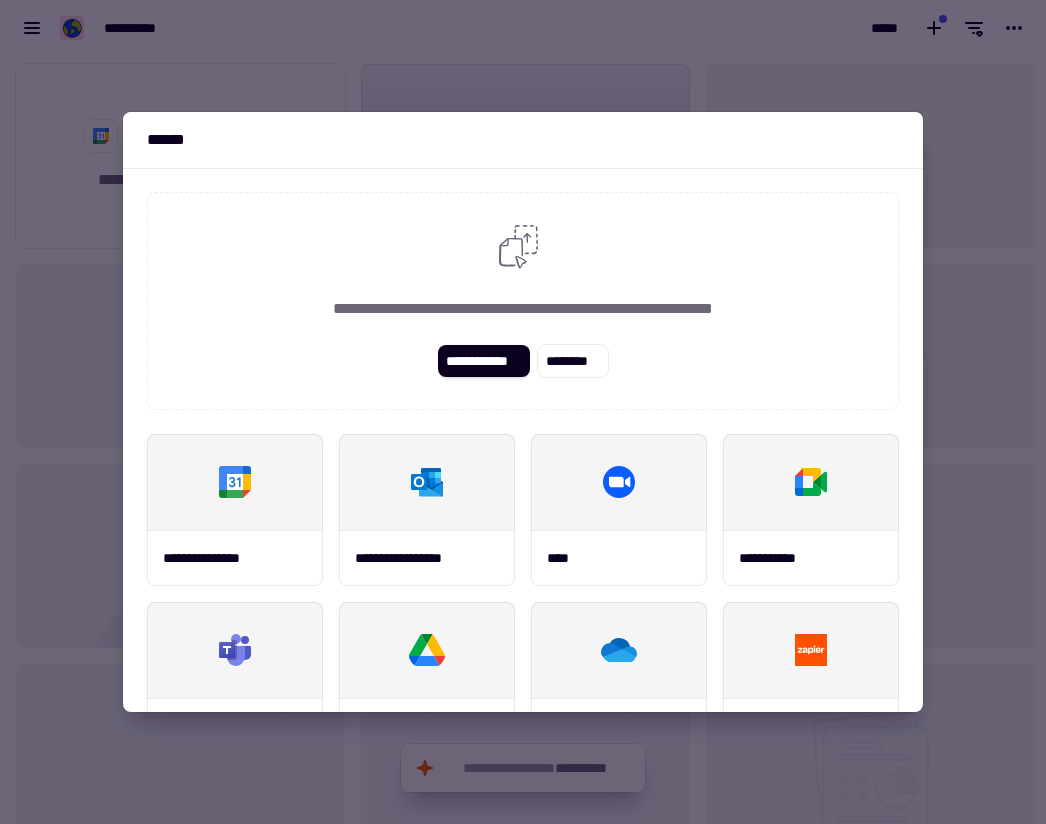 click on "**********" at bounding box center [523, 301] 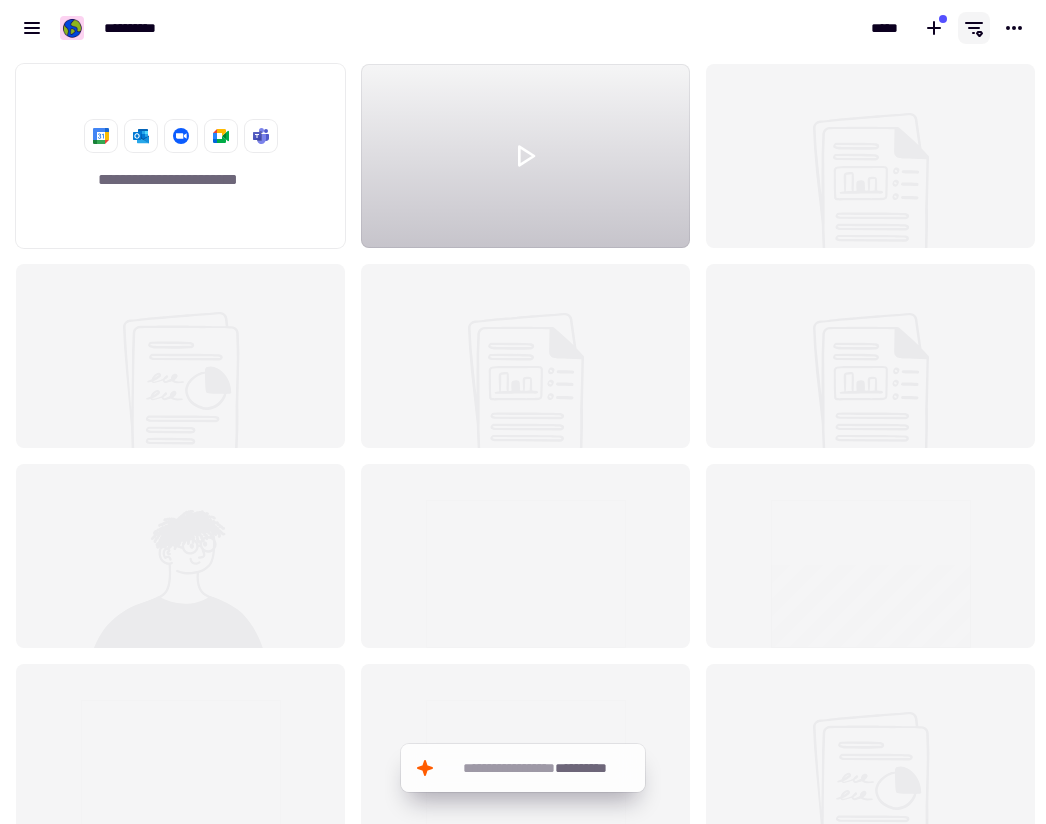 click 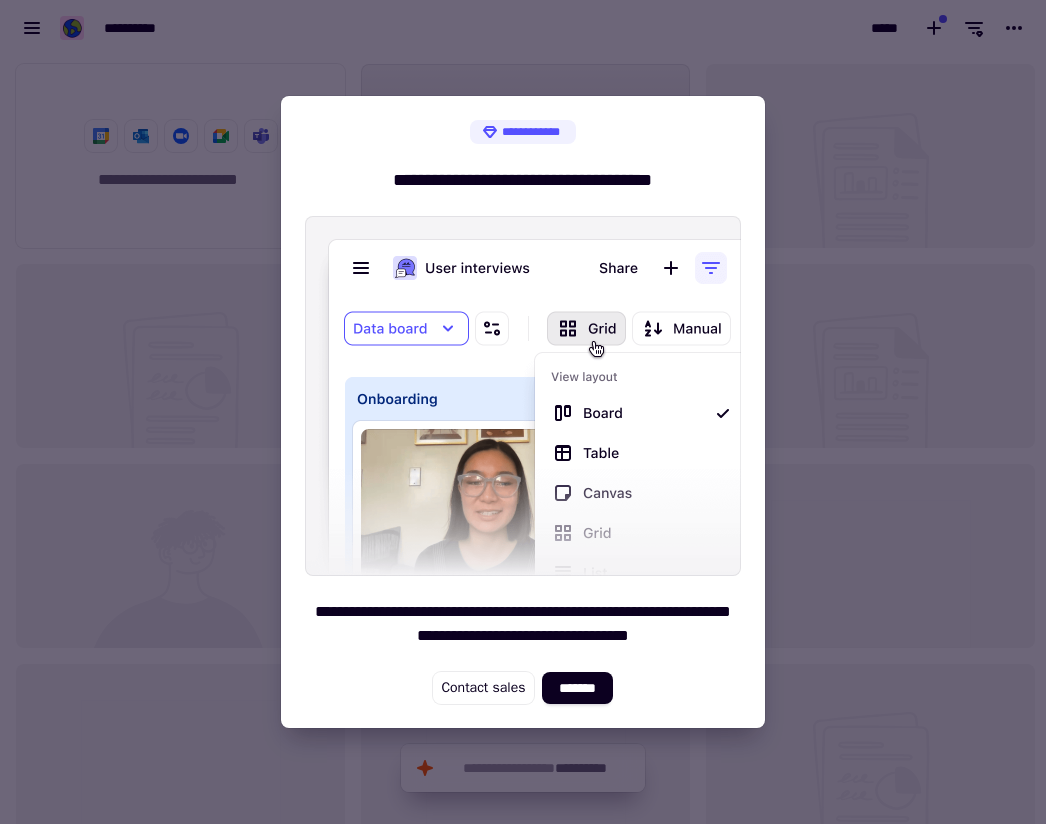 click at bounding box center [523, 412] 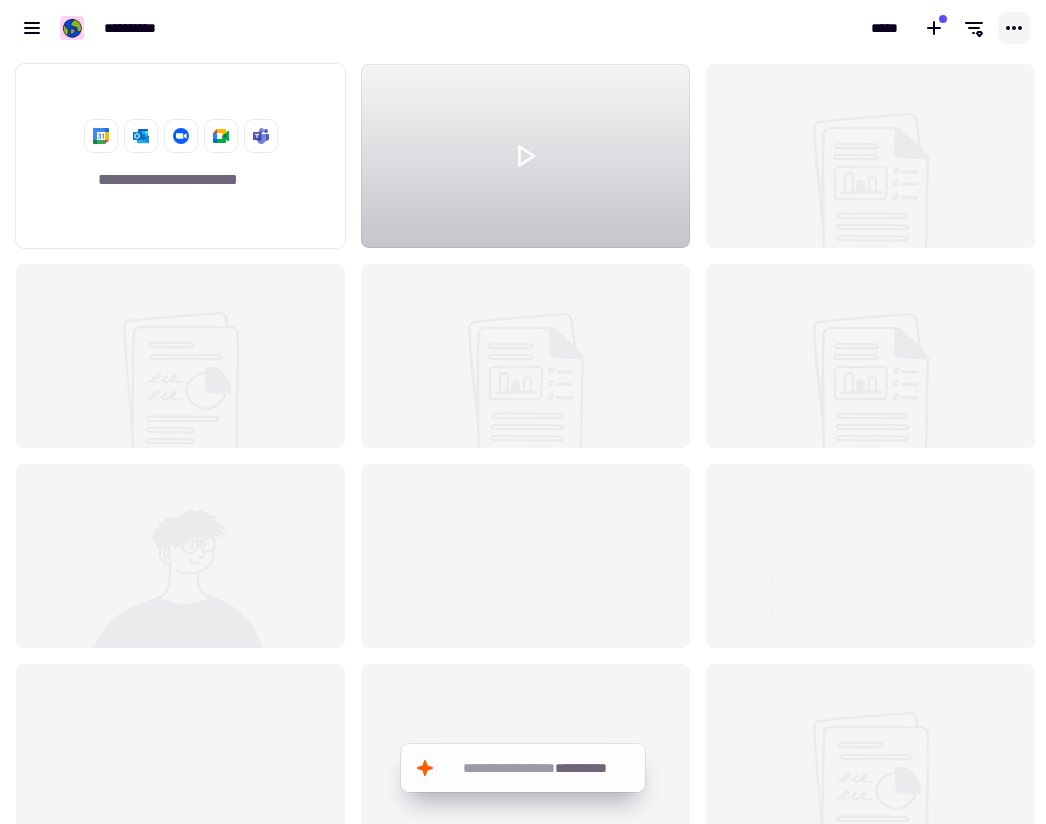click 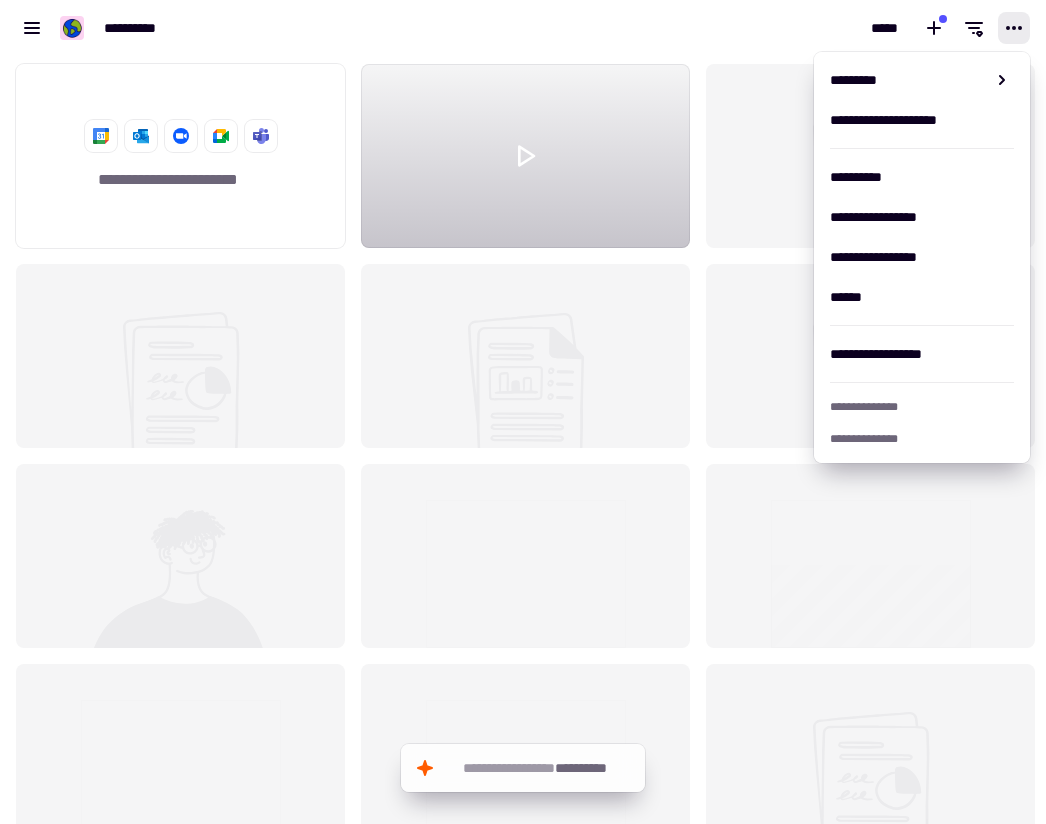 click 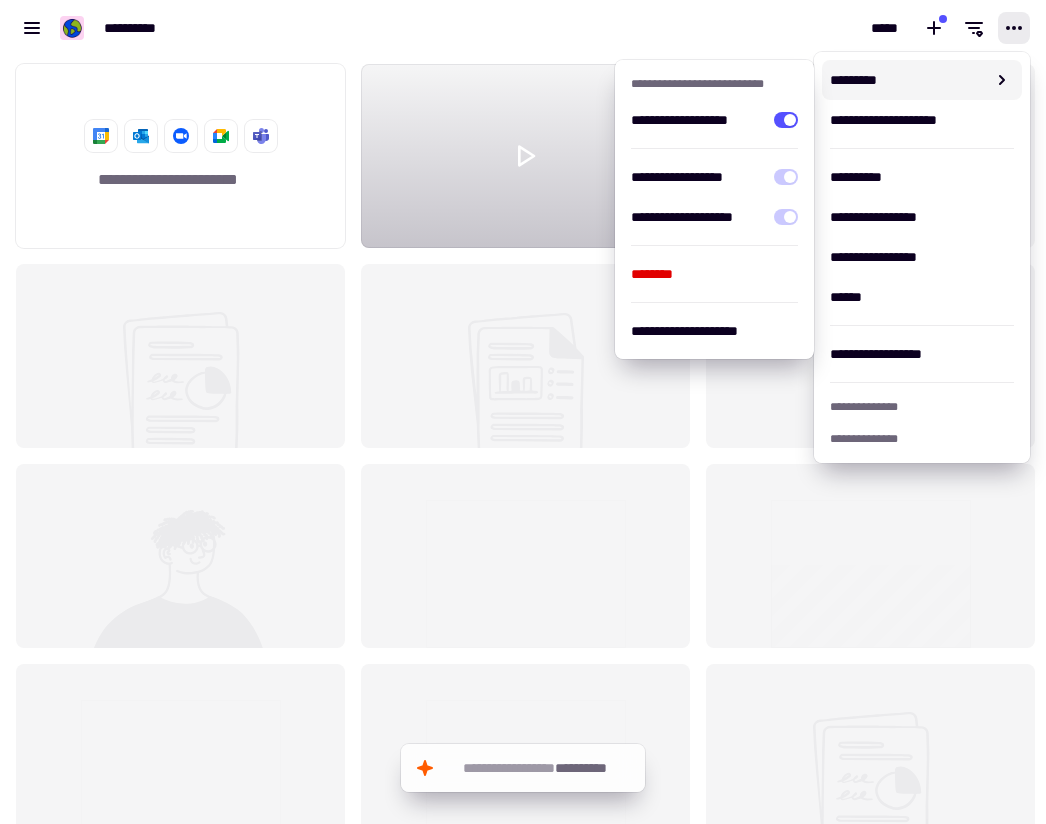 click 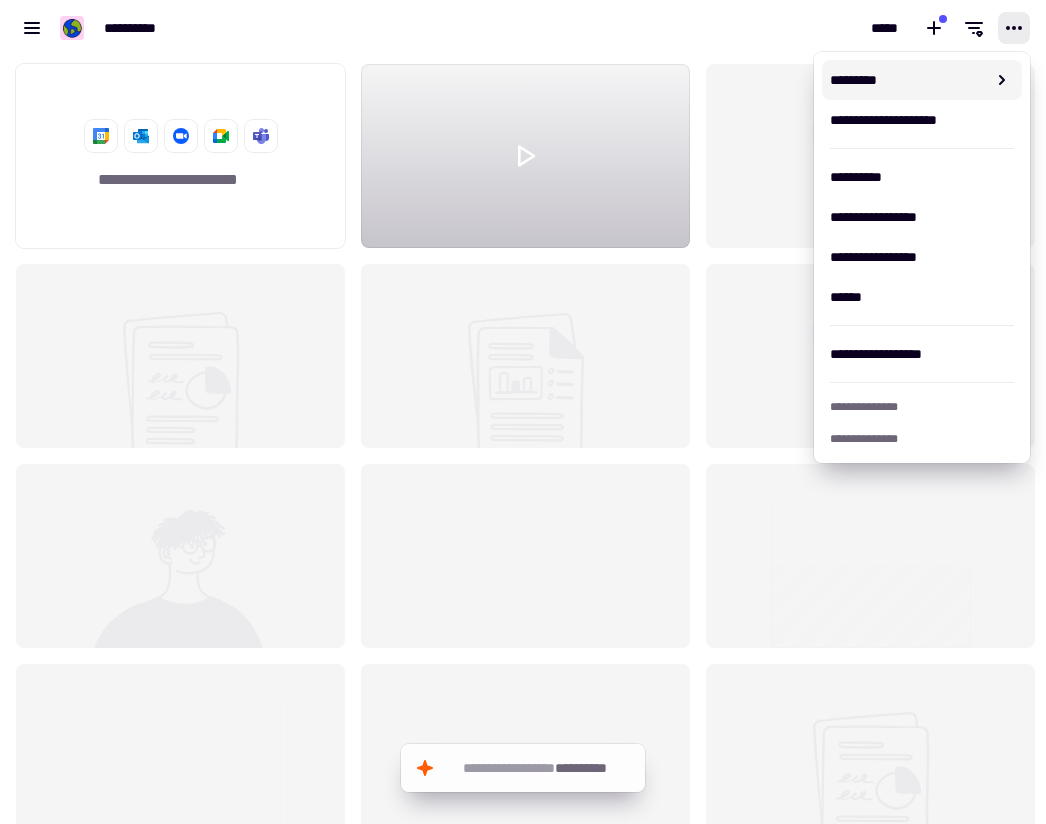click 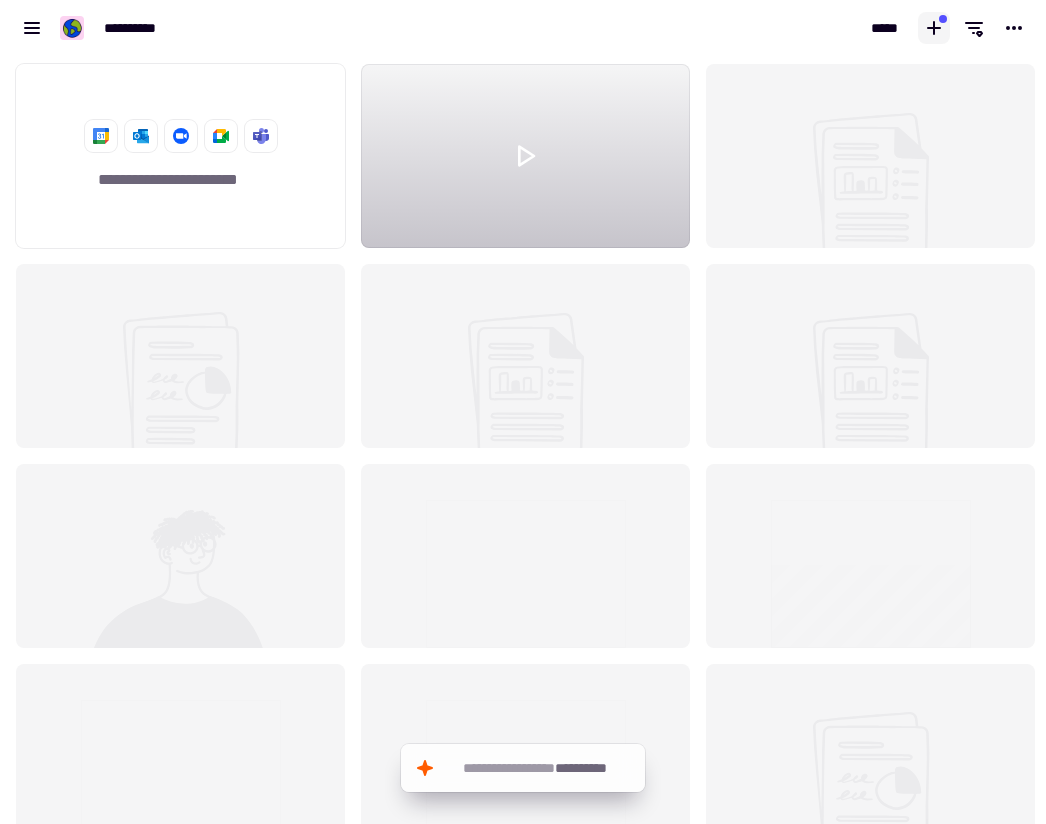 click 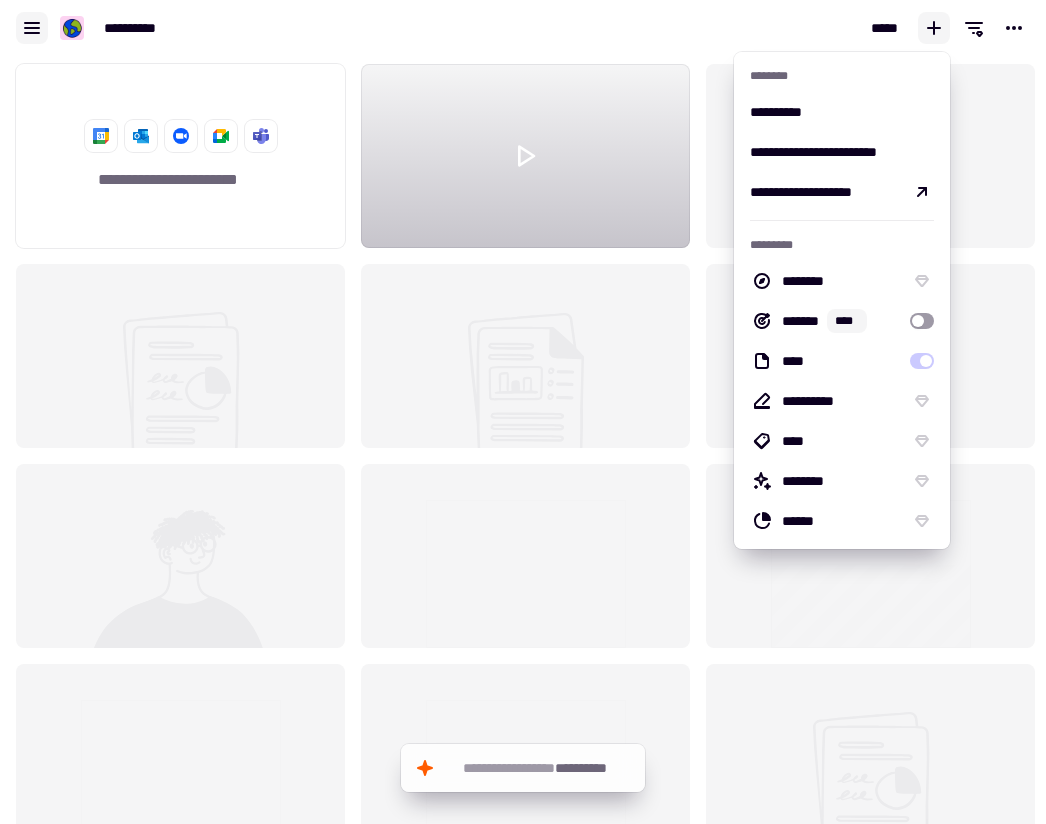 click 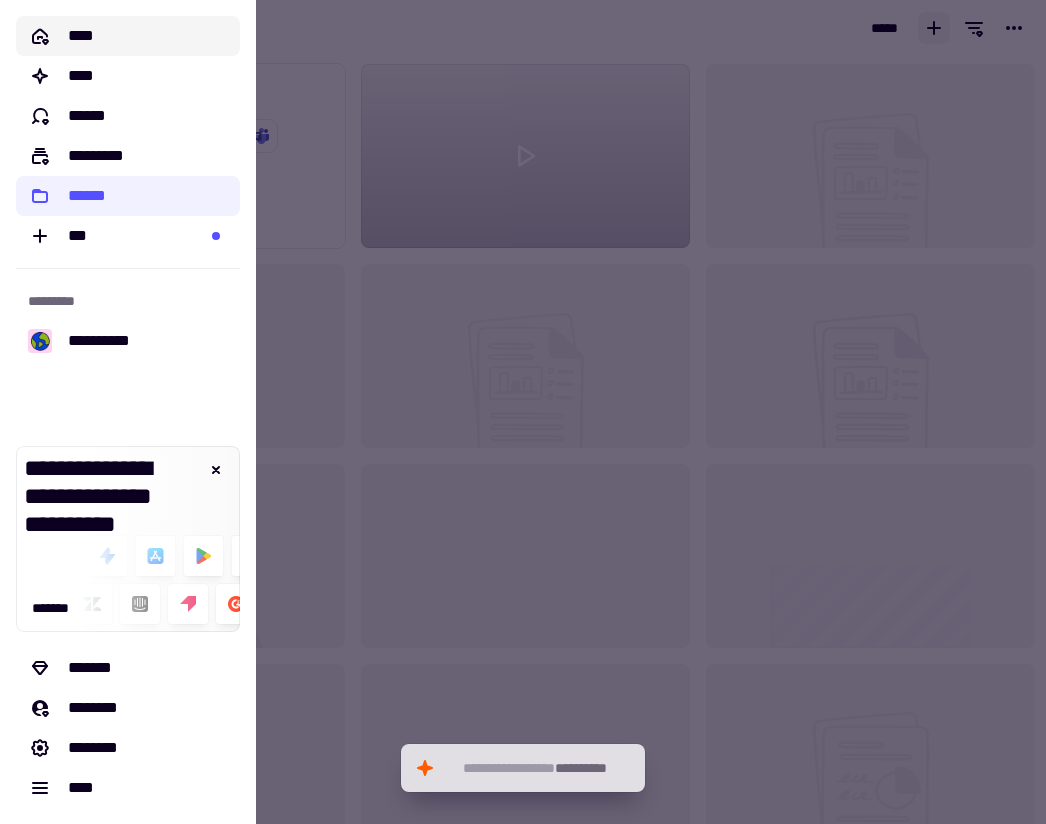 click on "****" 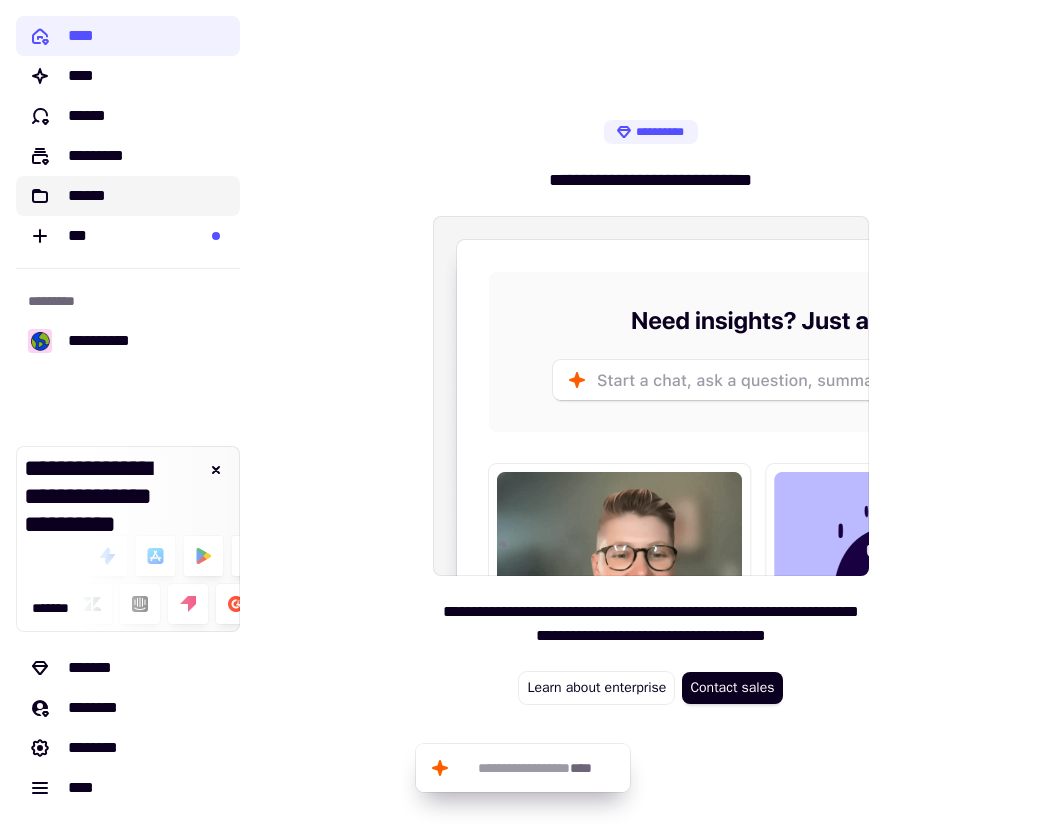 click on "******" 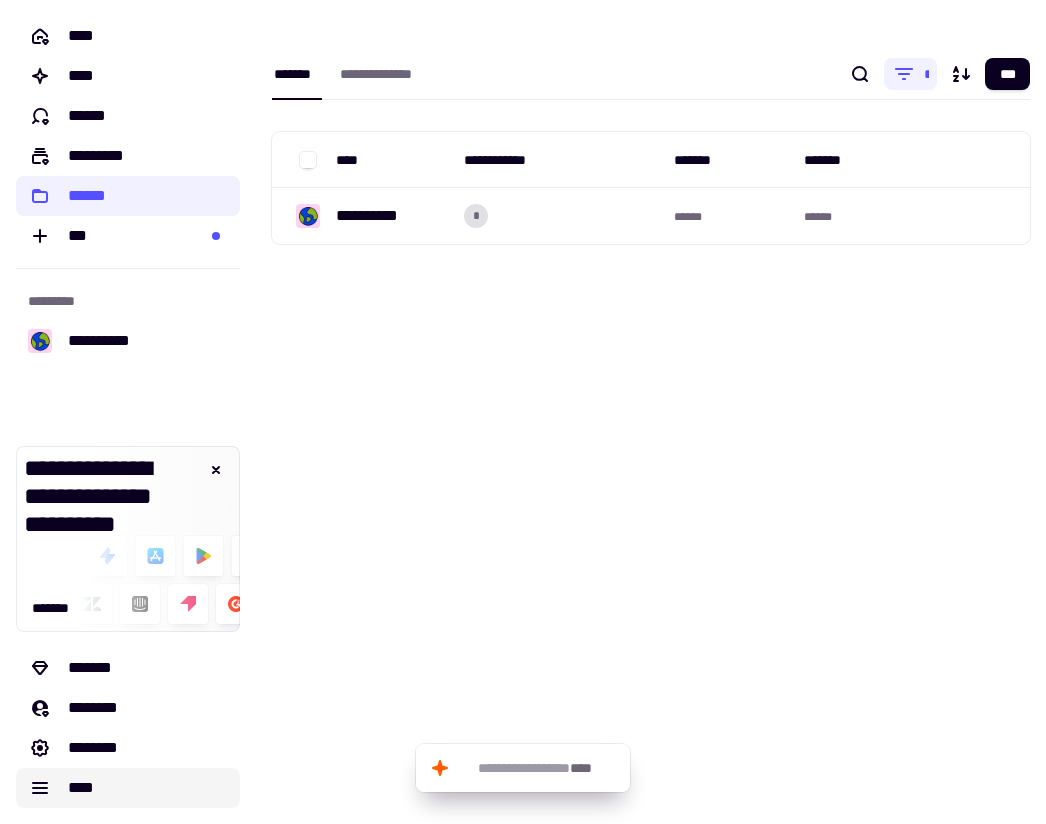 click 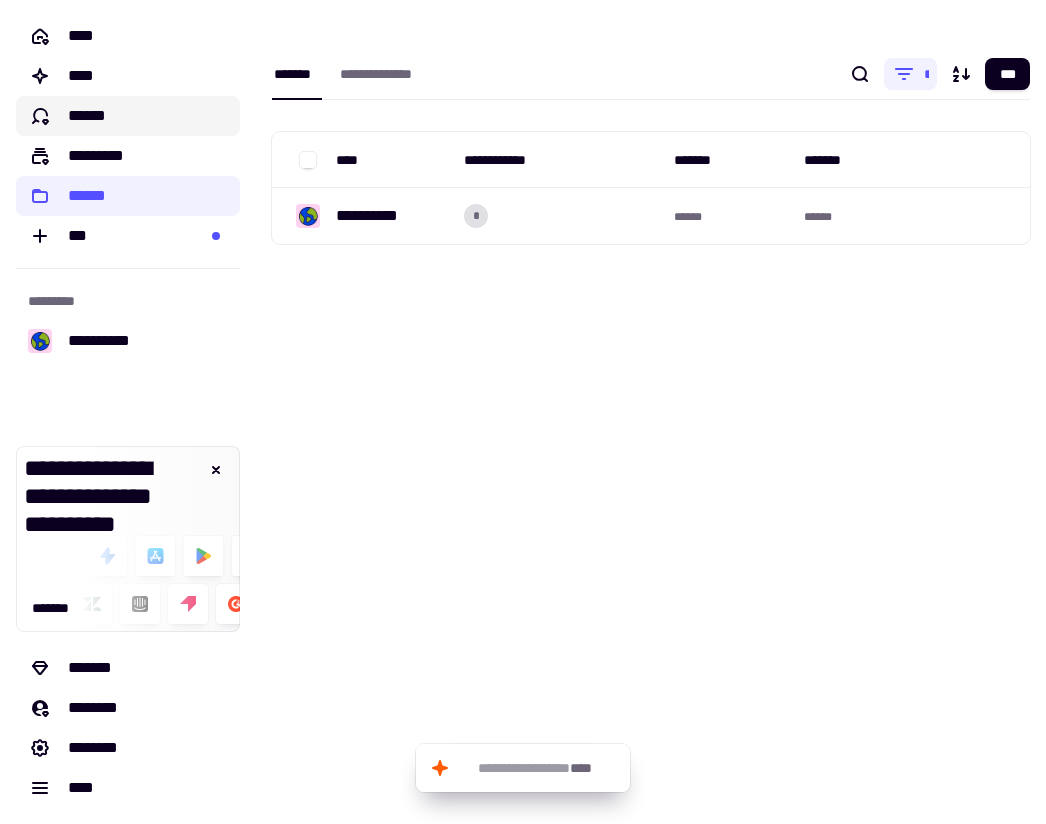 click on "******" 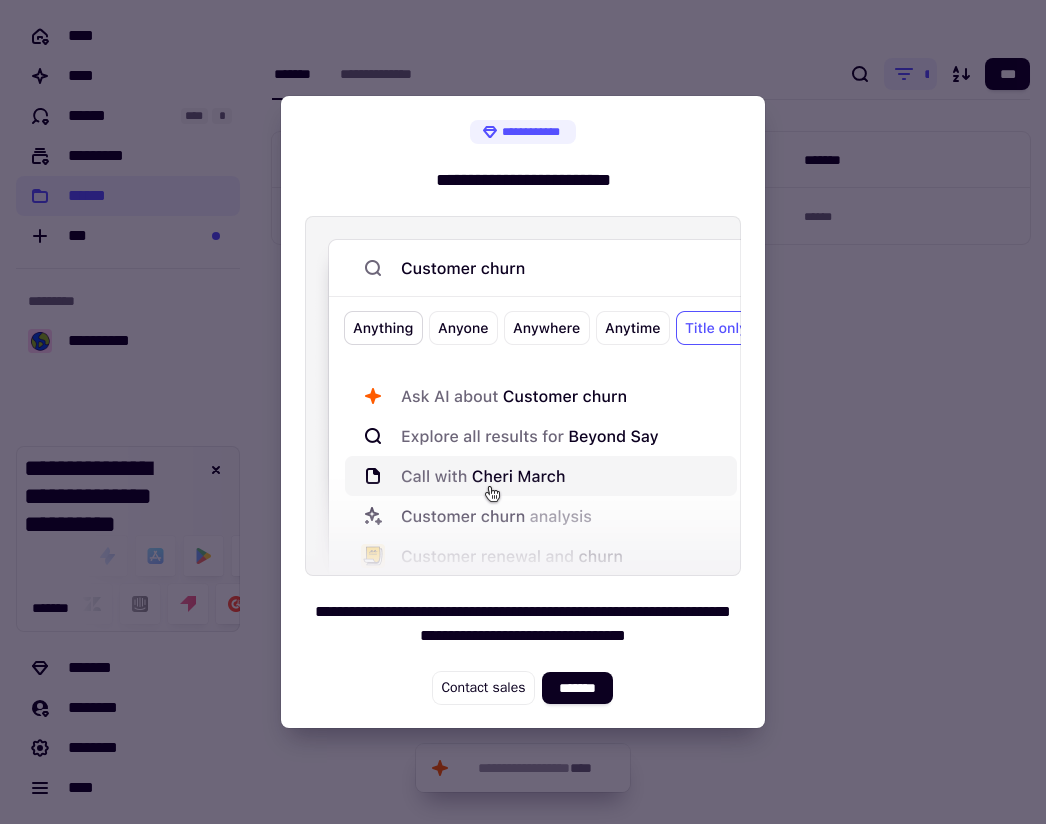 click at bounding box center (523, 412) 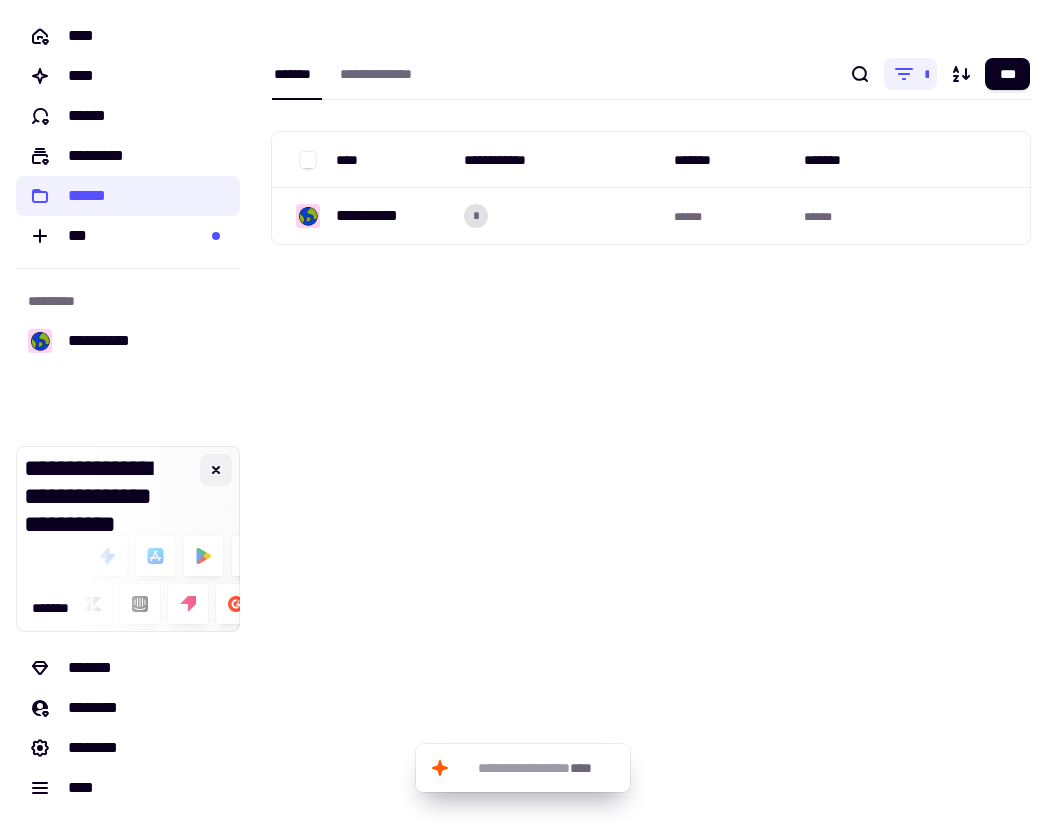 click 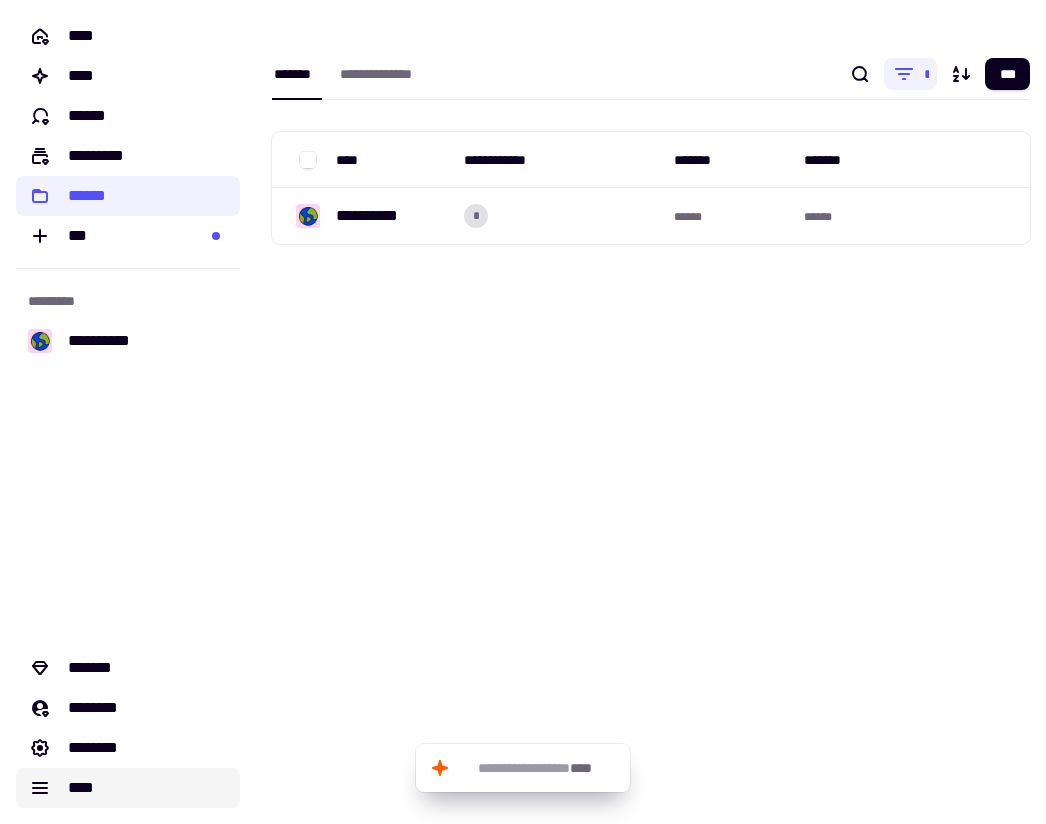 click on "****" 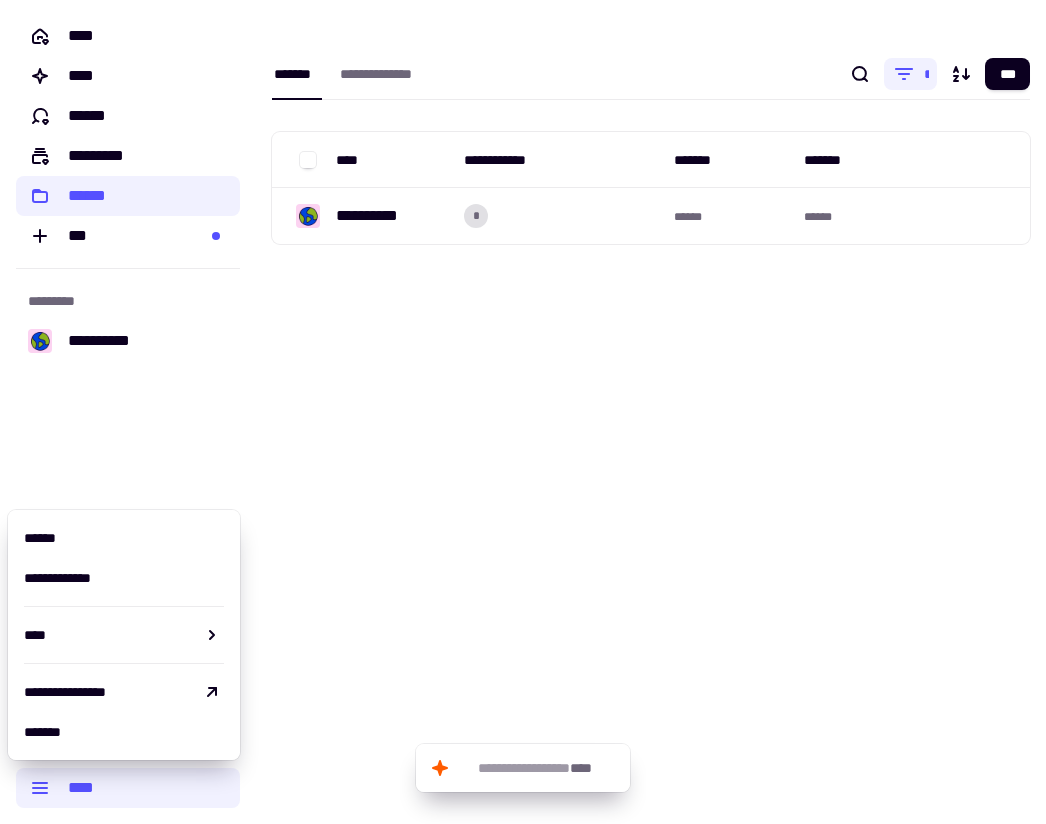 click on "**********" at bounding box center (651, 412) 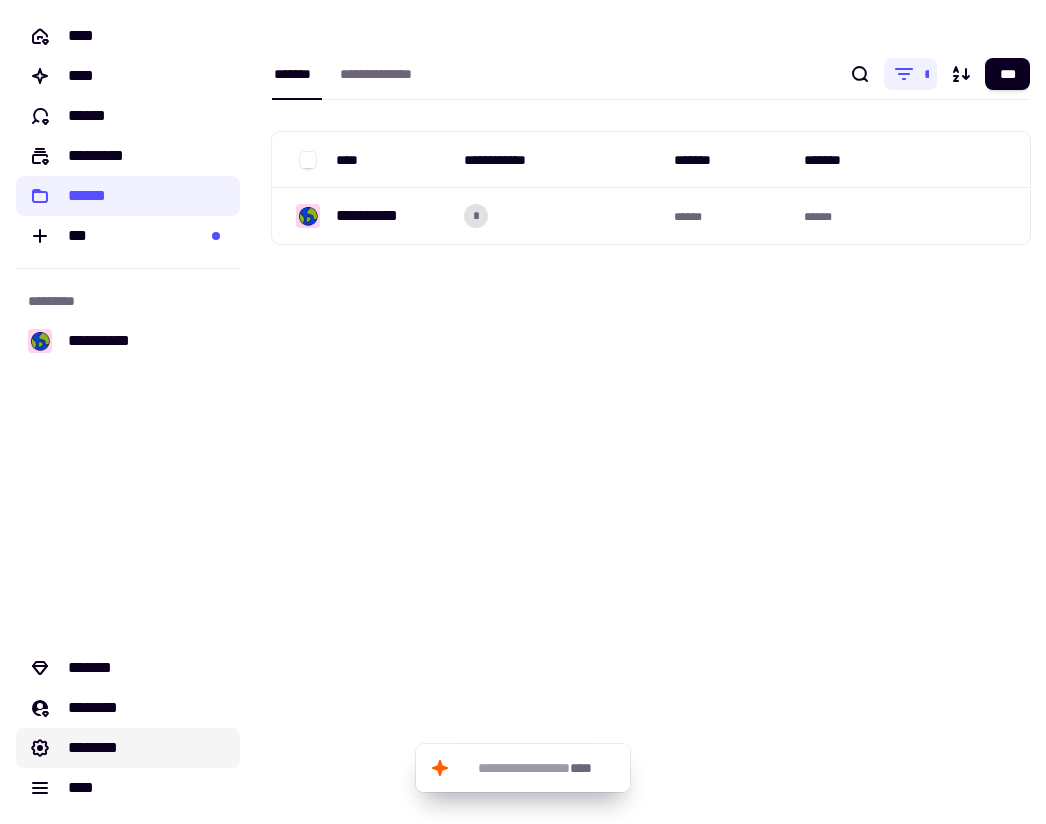 click on "********" 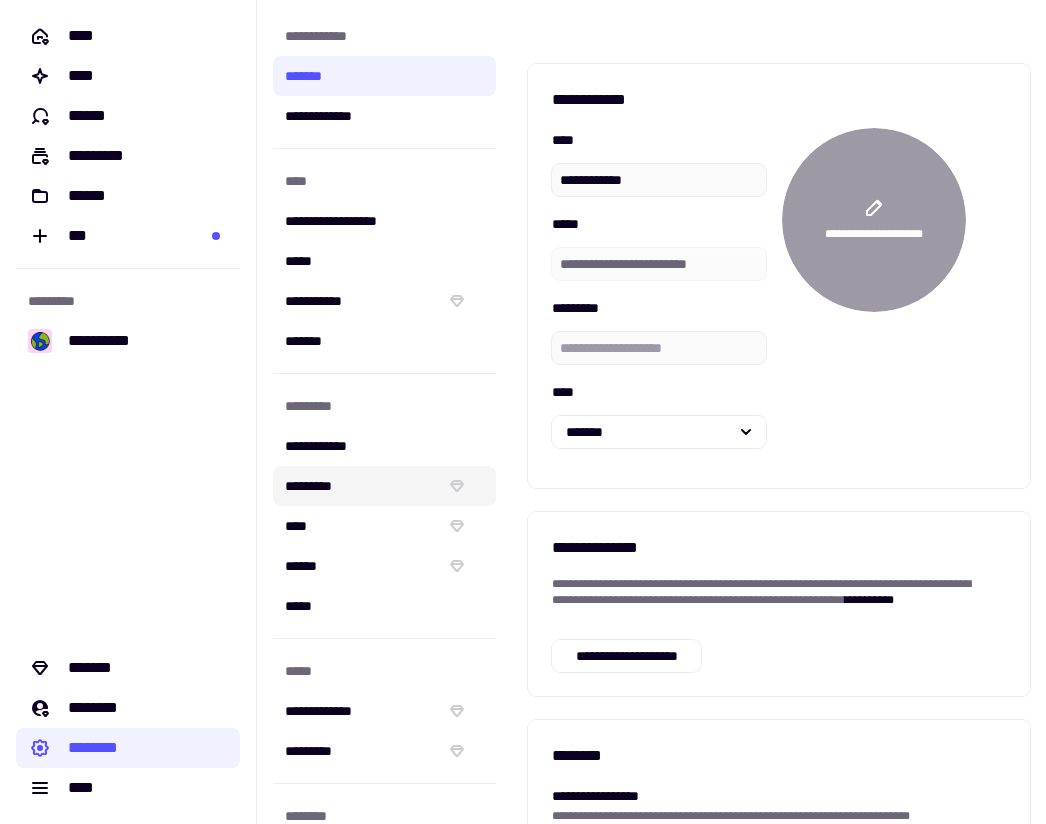 click on "*********" 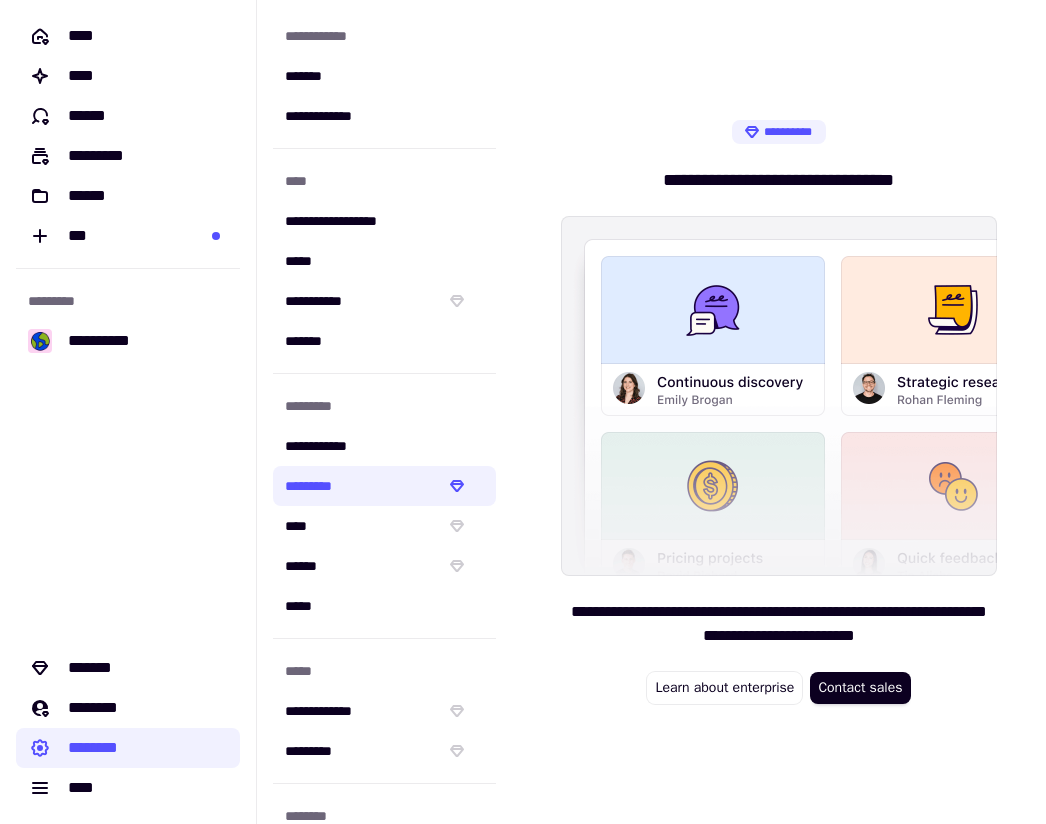 click at bounding box center (779, 396) 